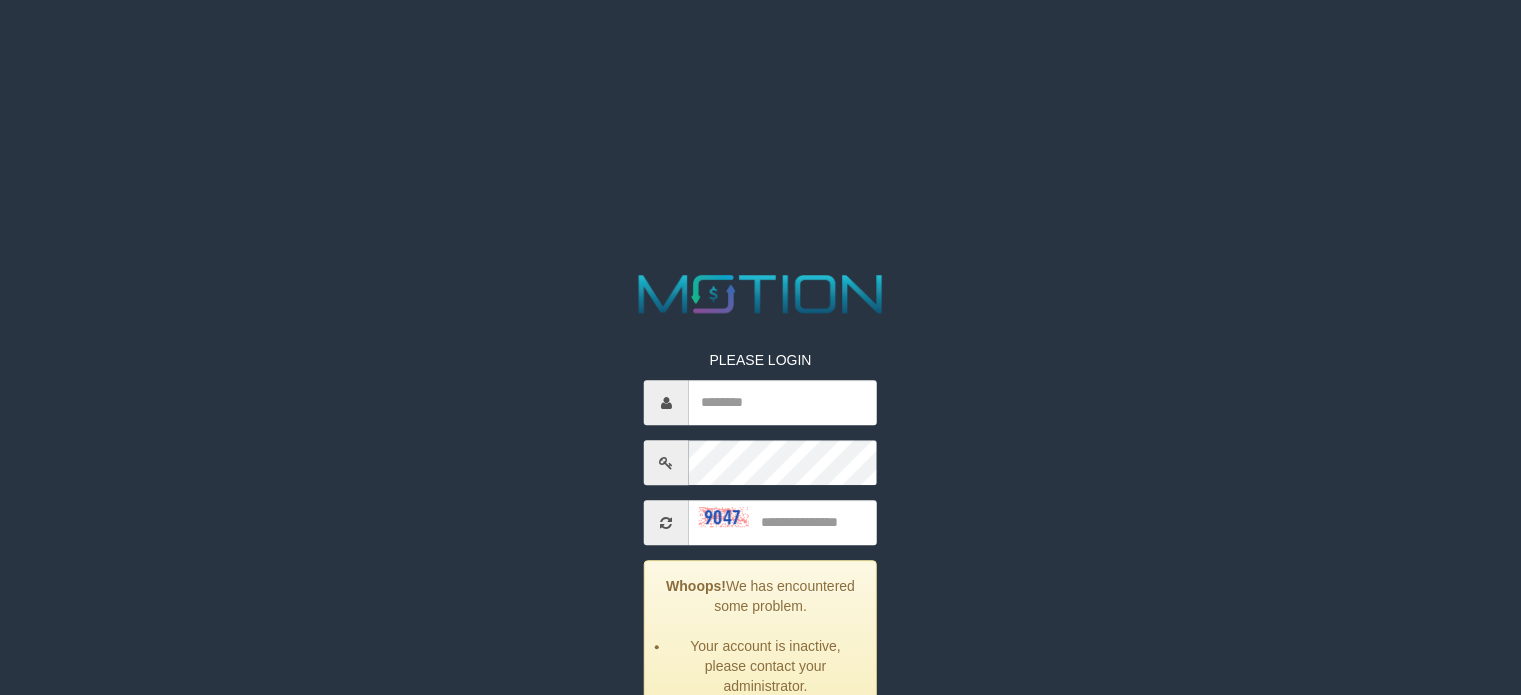 scroll, scrollTop: 0, scrollLeft: 0, axis: both 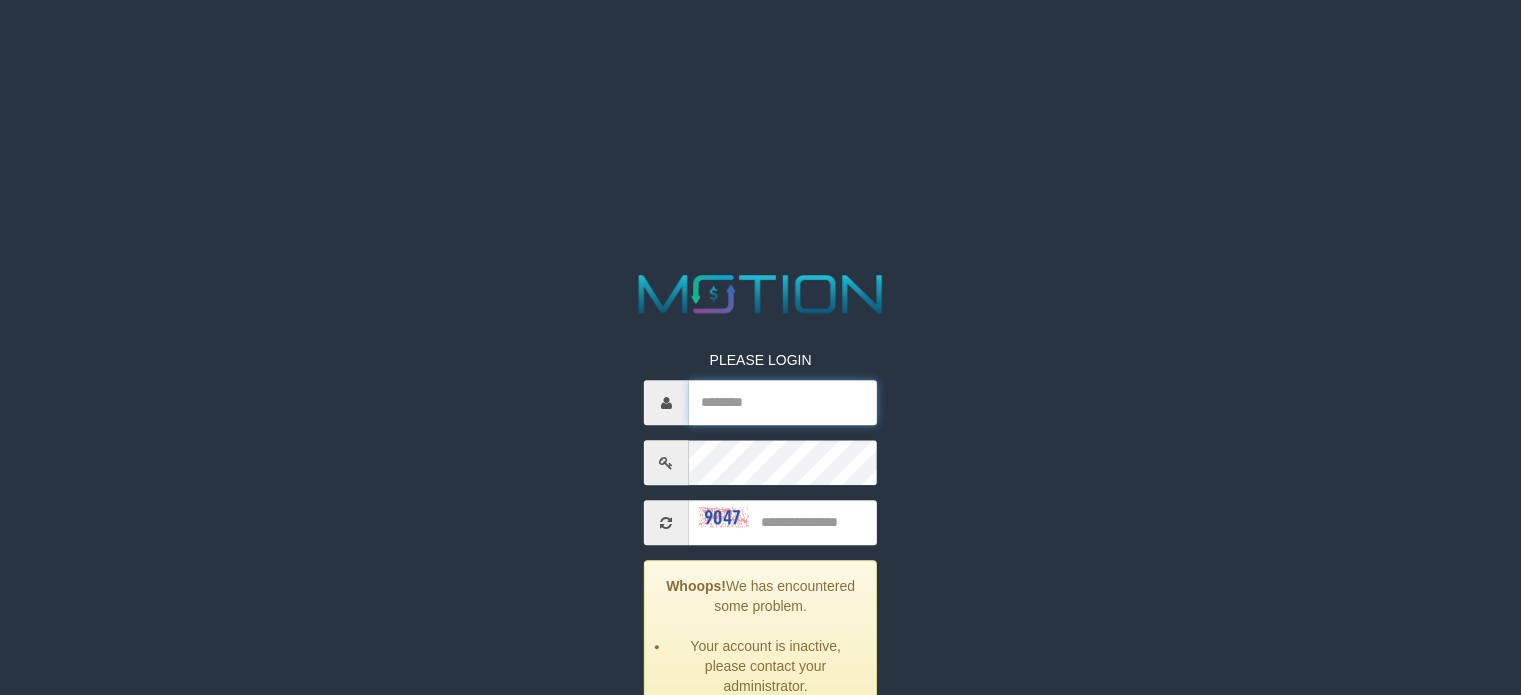 type on "*****" 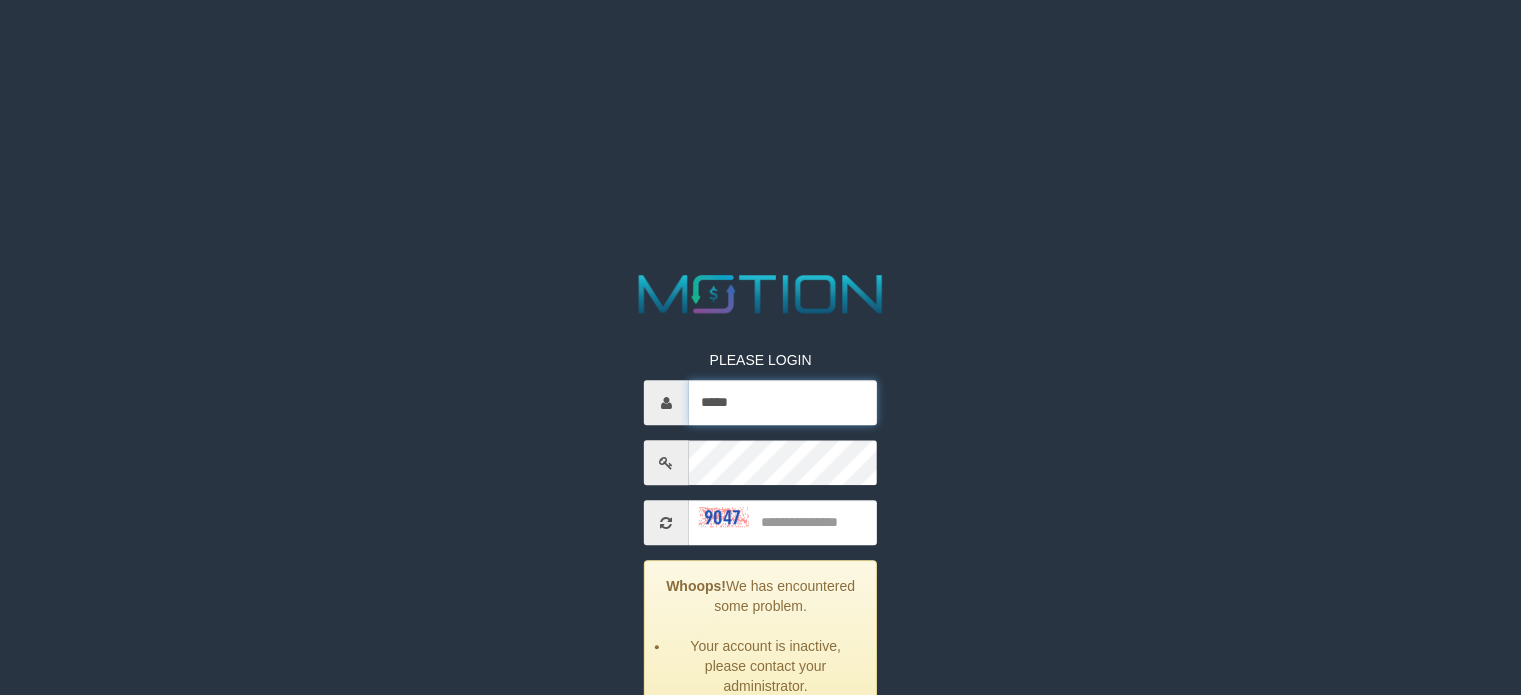 click on "*****" at bounding box center (783, 403) 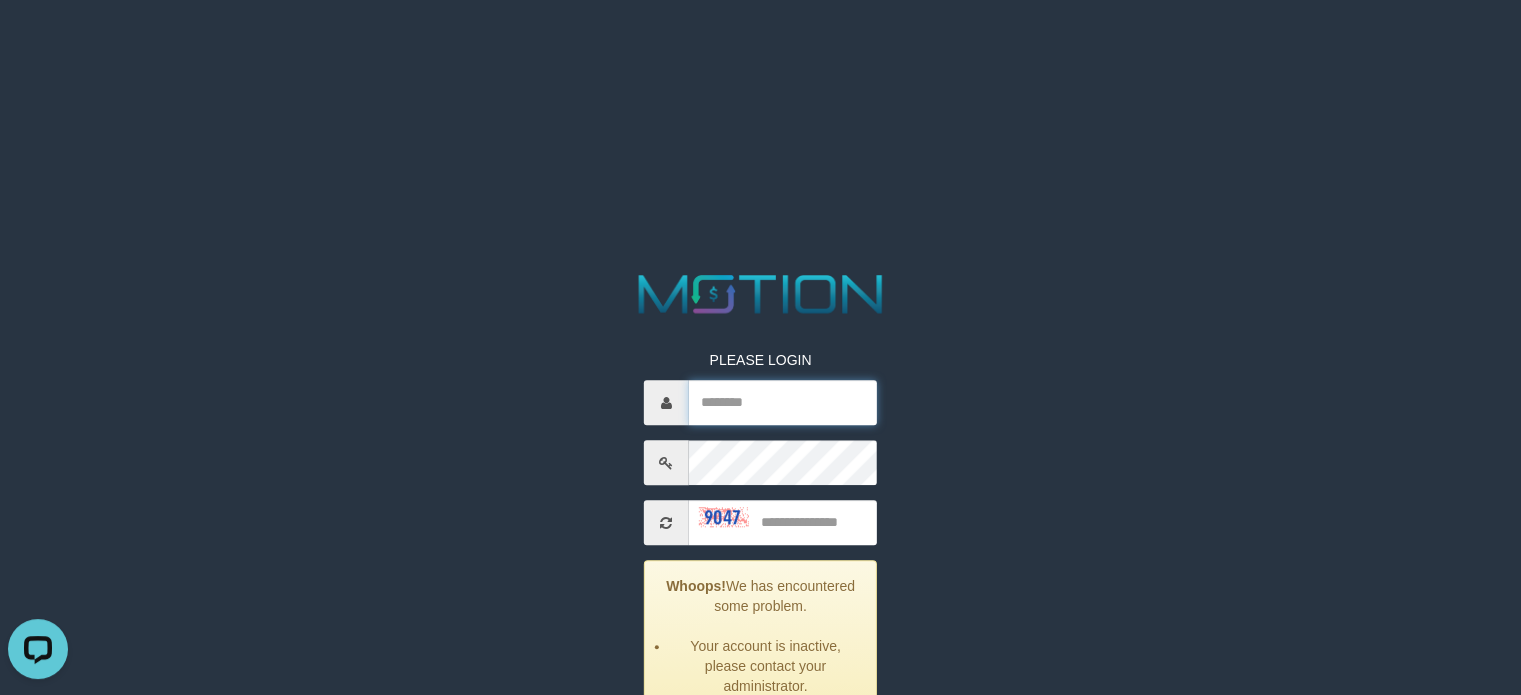 scroll, scrollTop: 0, scrollLeft: 0, axis: both 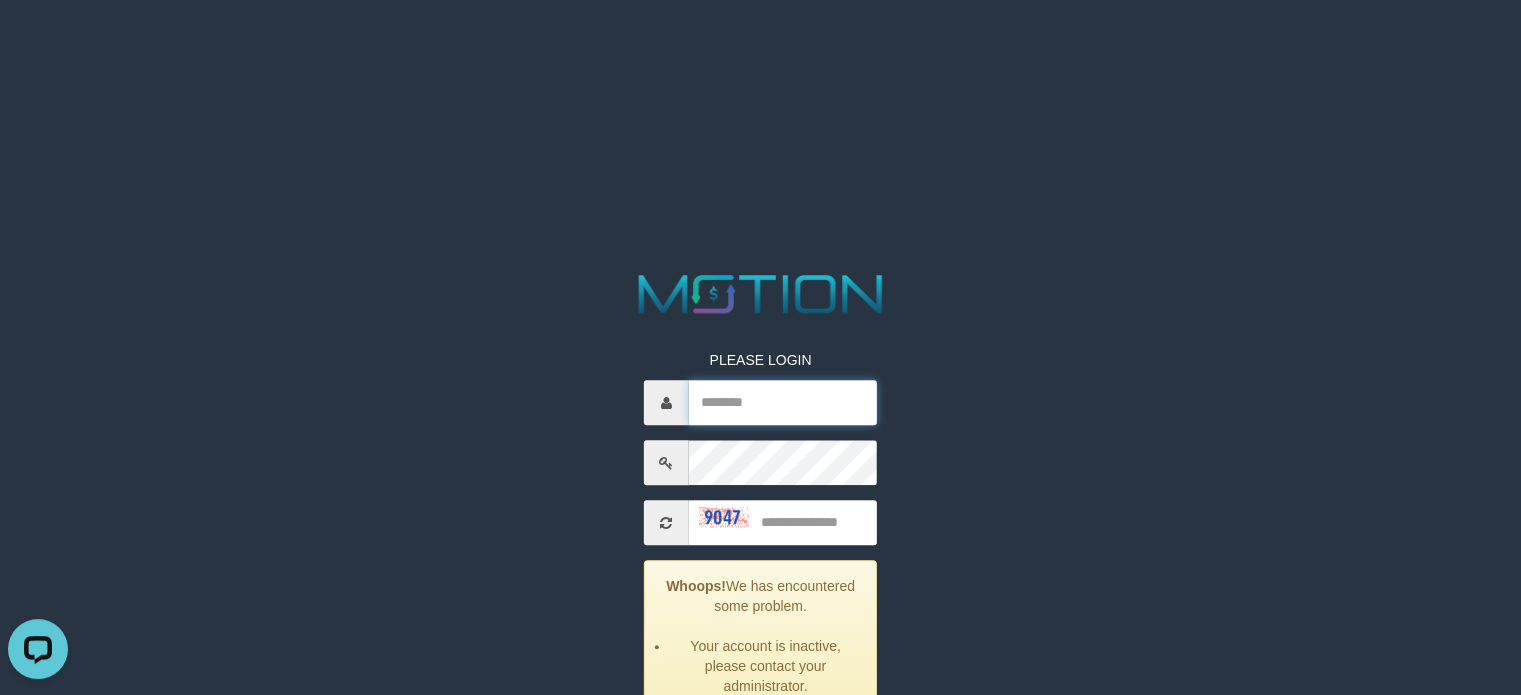 click at bounding box center (783, 403) 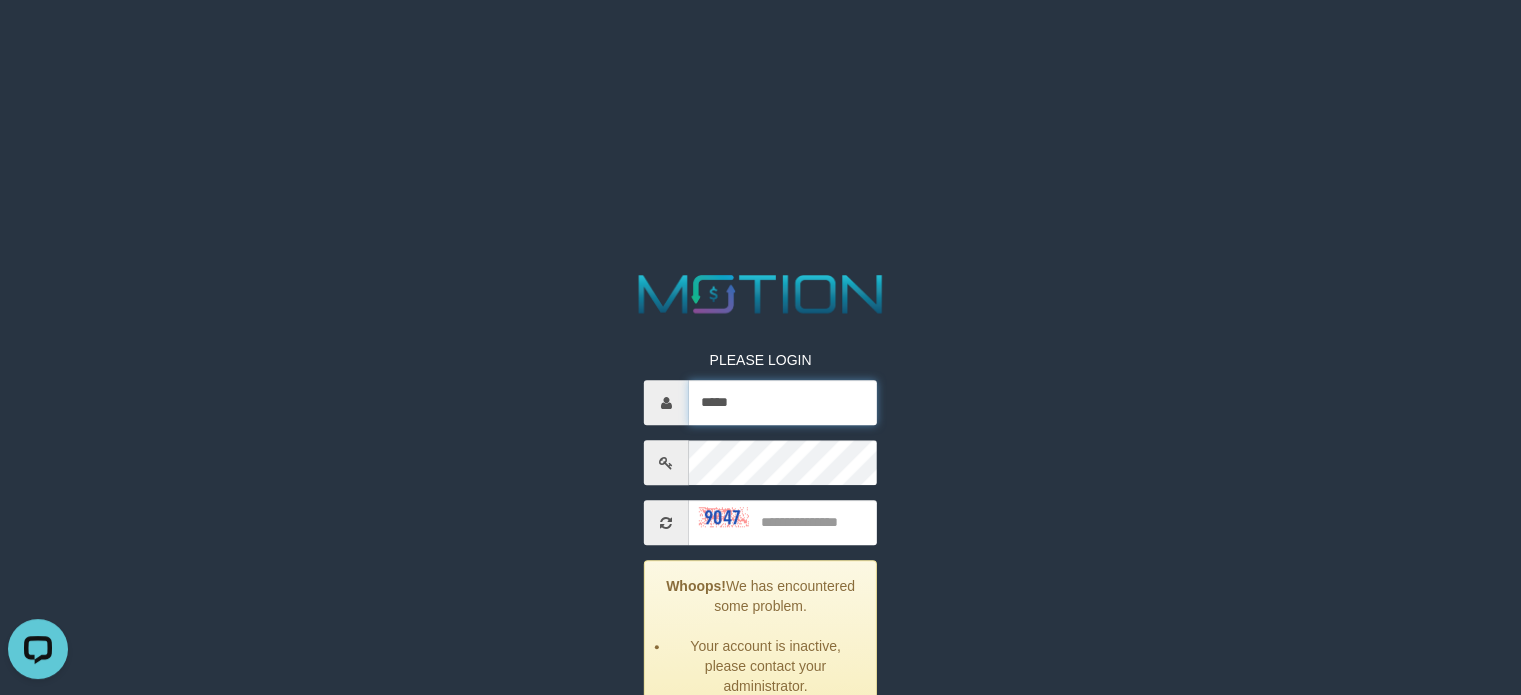 type on "*****" 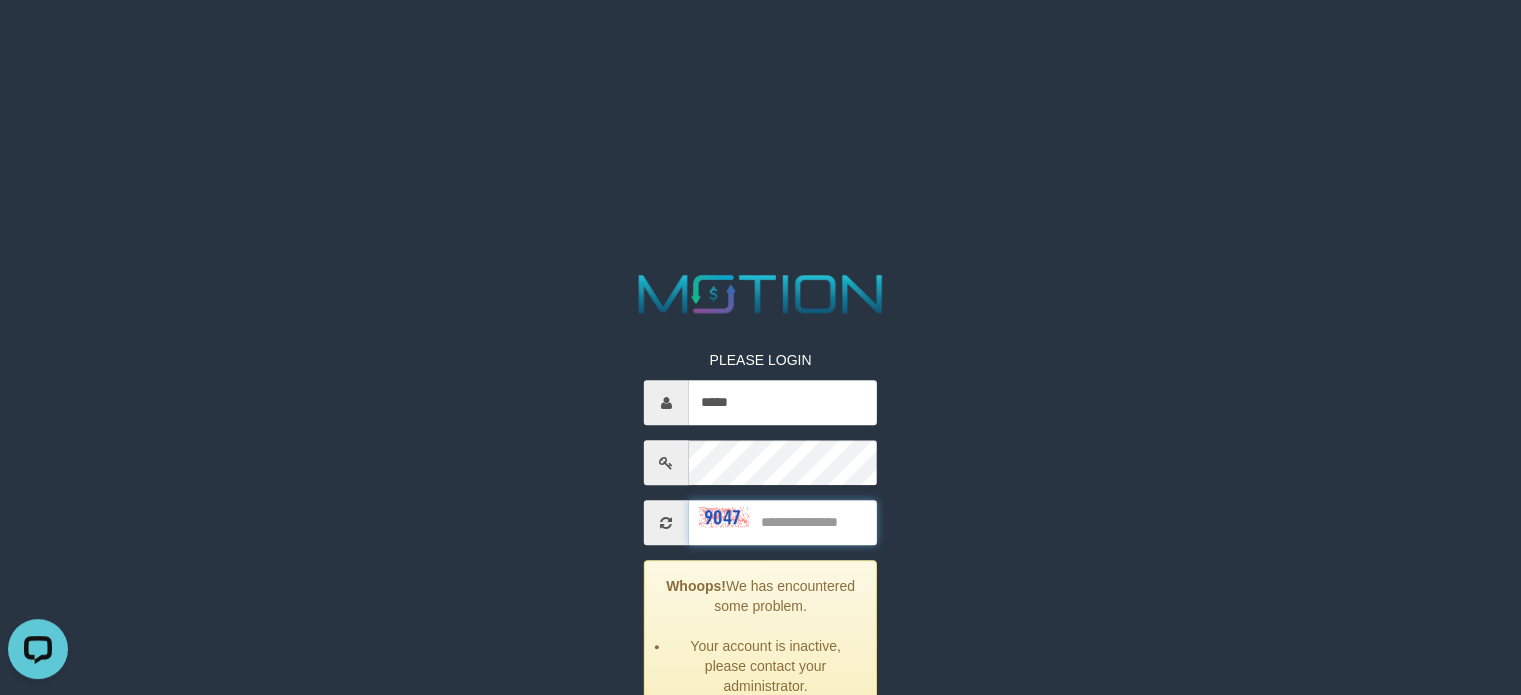 click at bounding box center [783, 523] 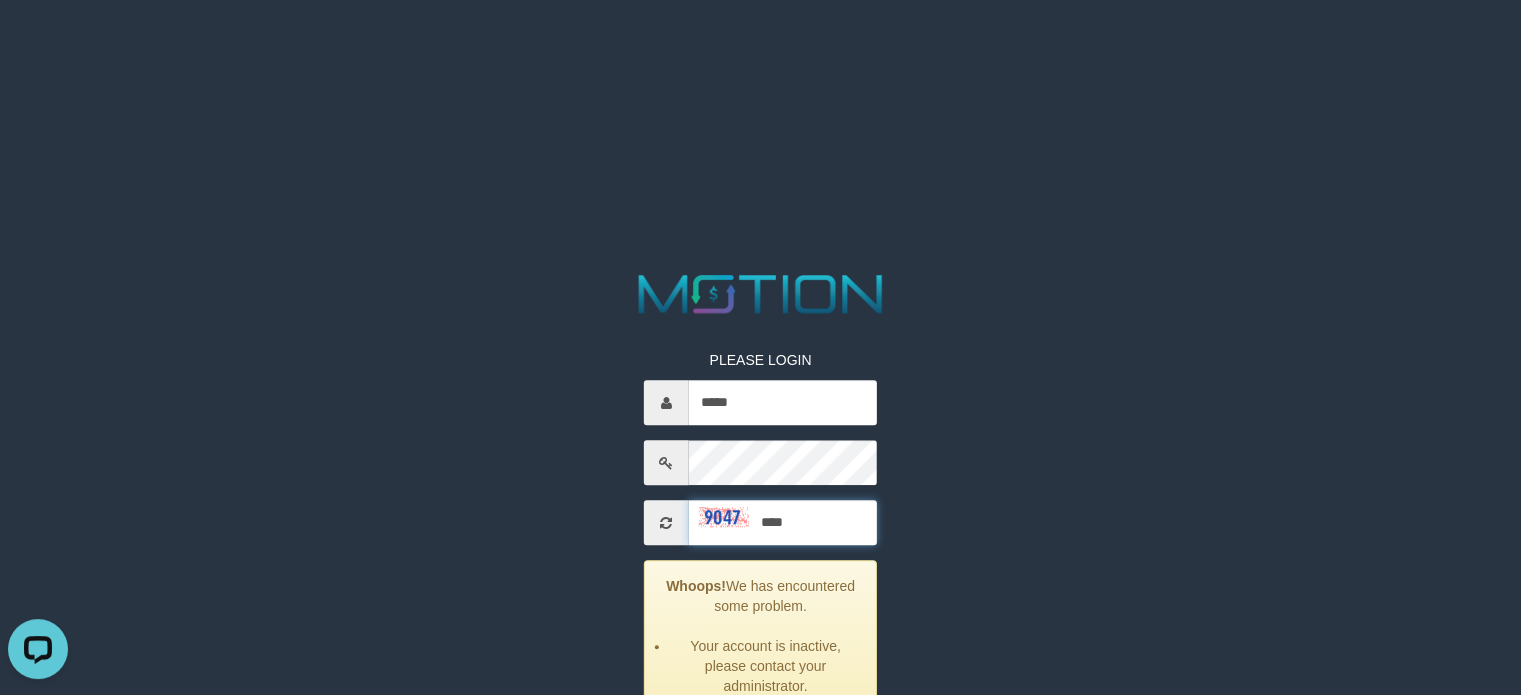 type on "****" 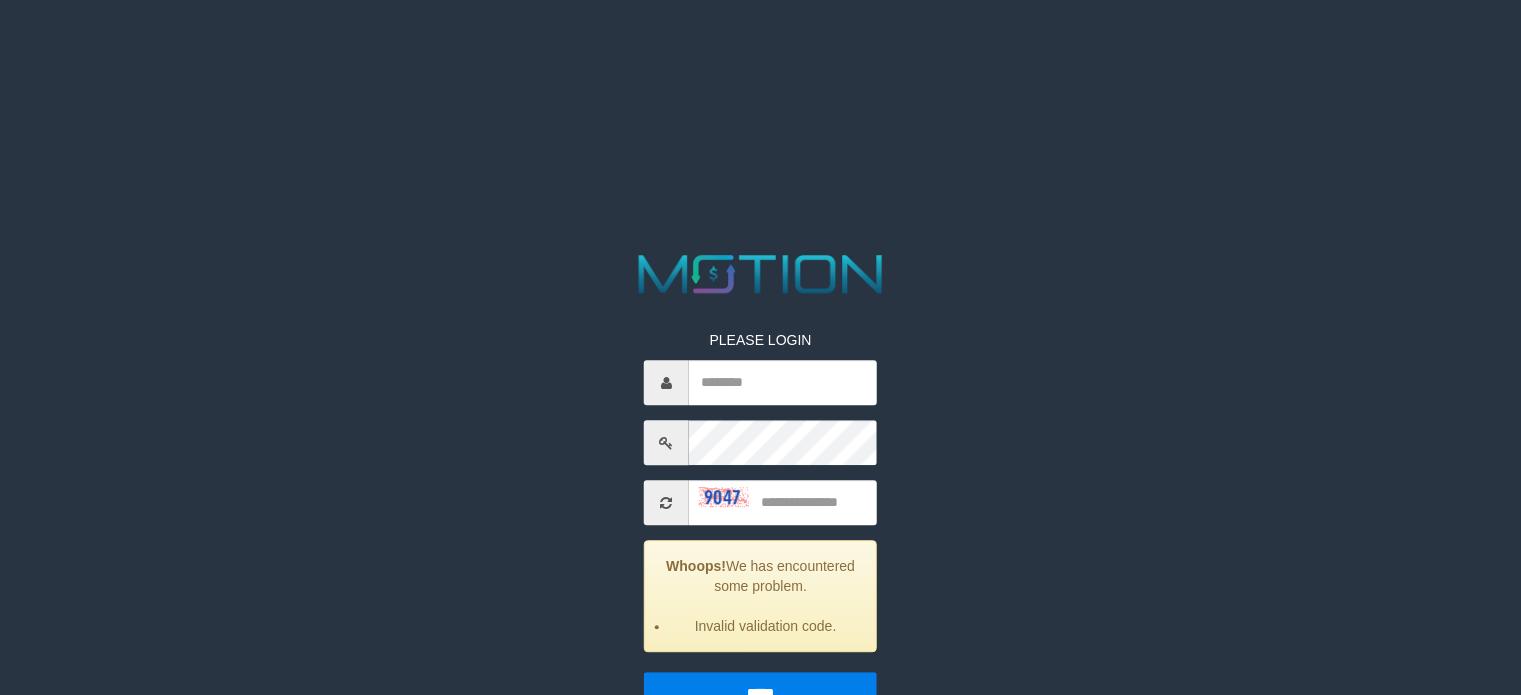 scroll, scrollTop: 0, scrollLeft: 0, axis: both 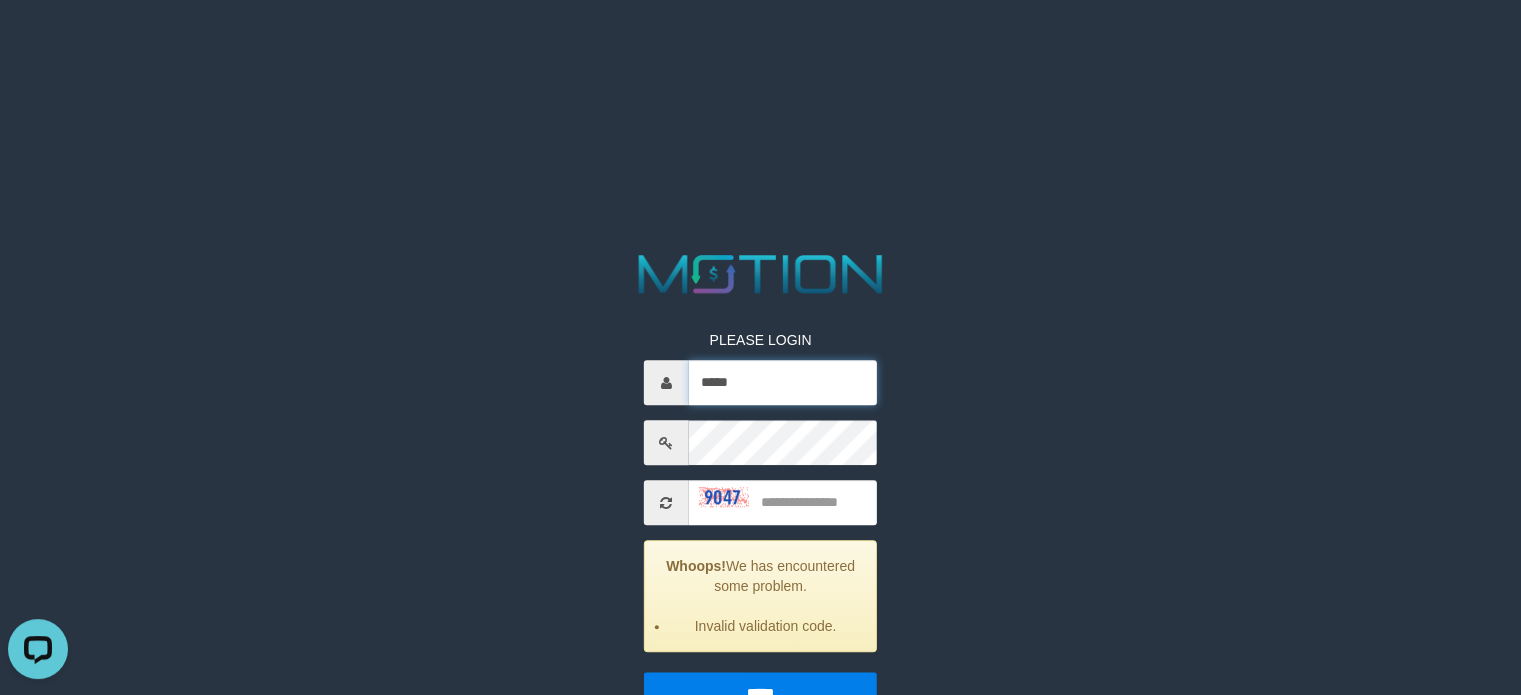 click on "*****" at bounding box center [783, 383] 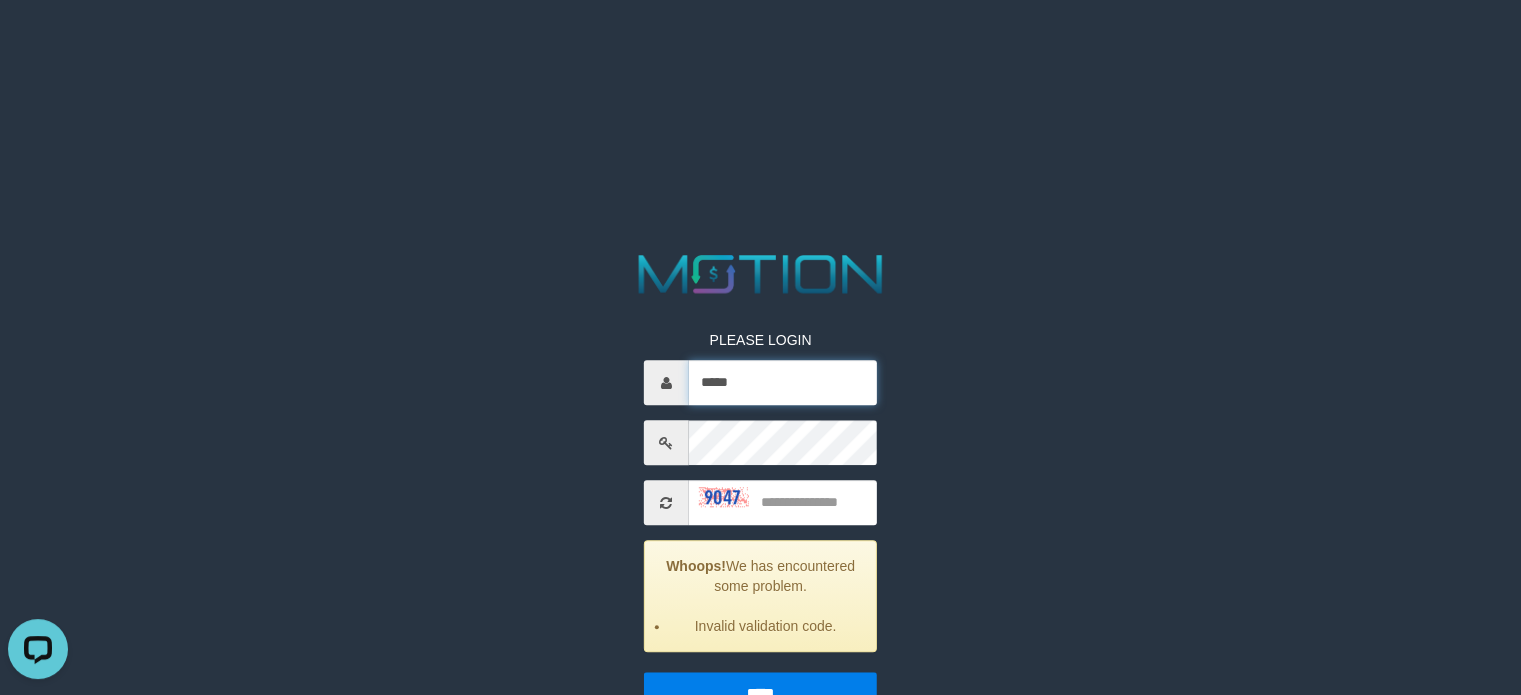 click on "*****" at bounding box center [783, 383] 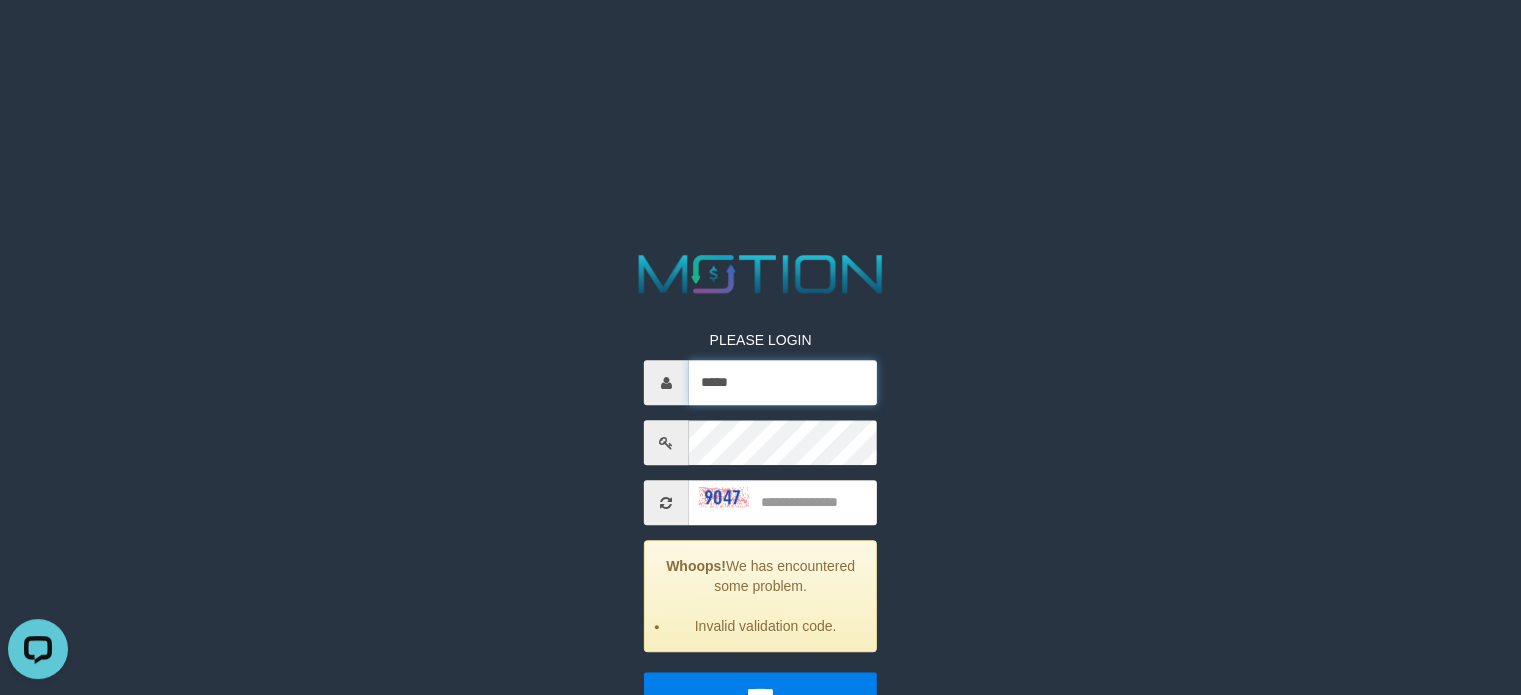 type on "*****" 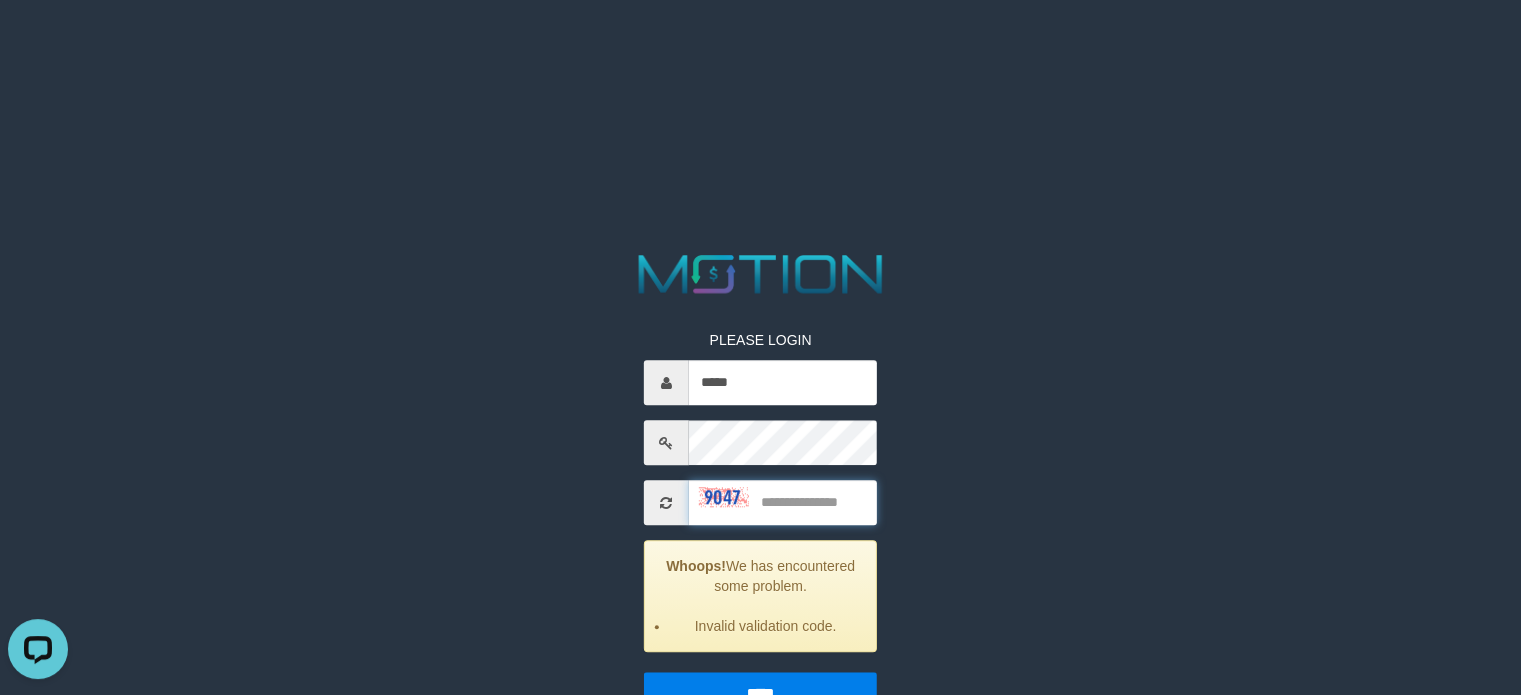 click at bounding box center (783, 503) 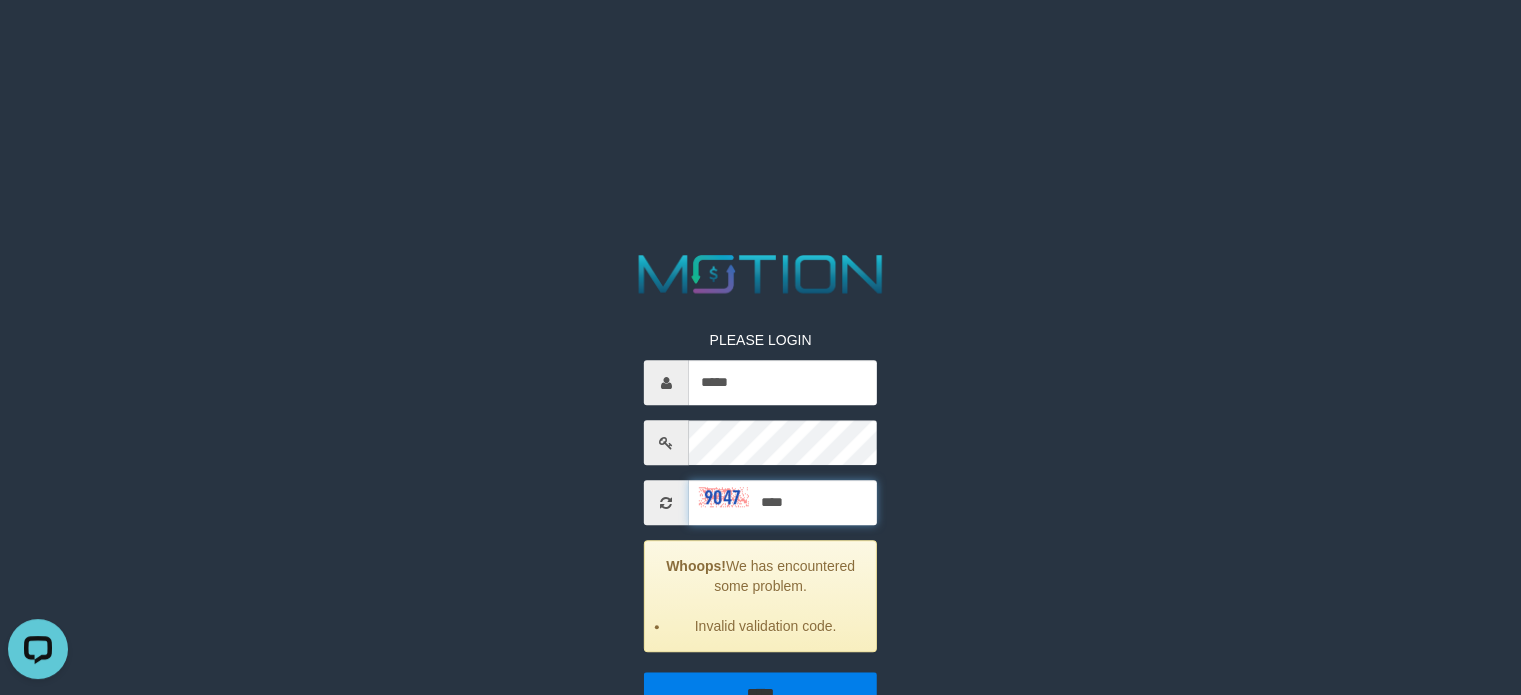 type on "****" 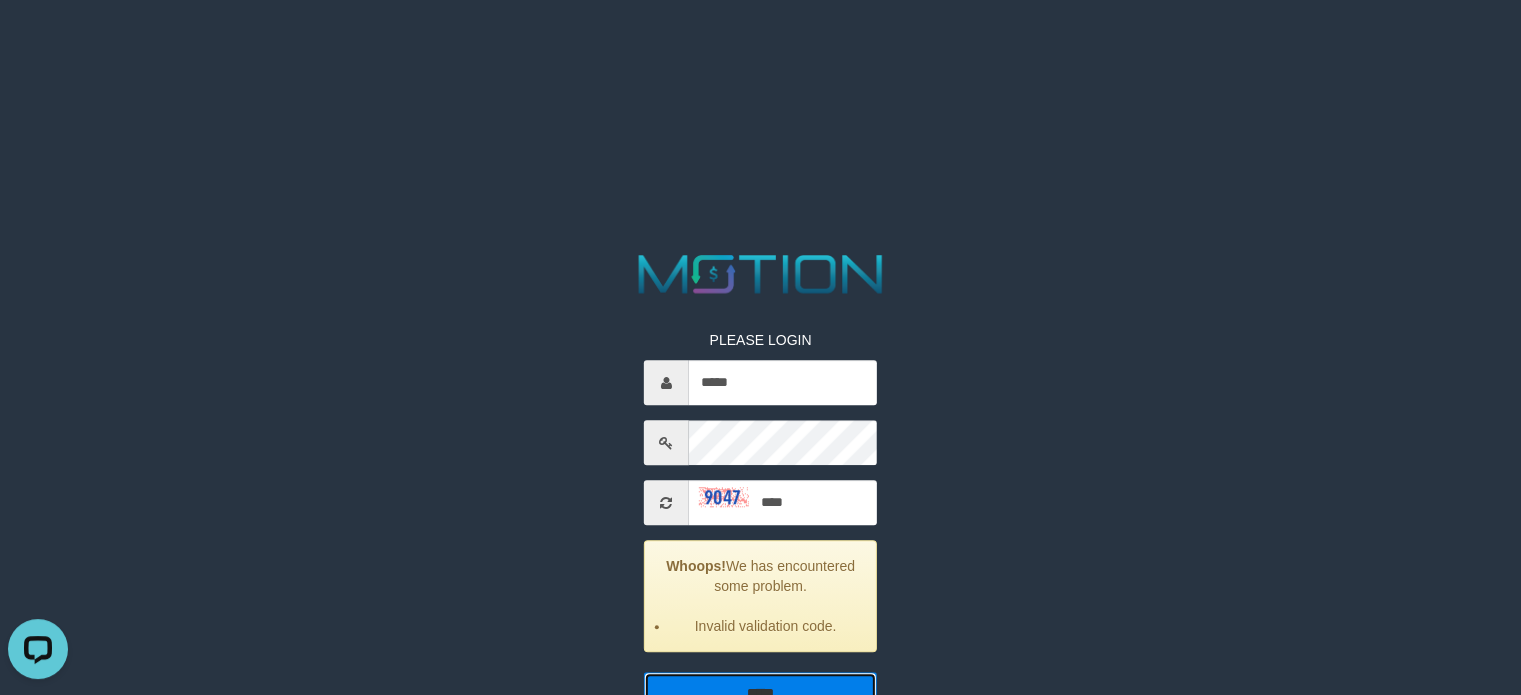 click on "*****" at bounding box center [760, 694] 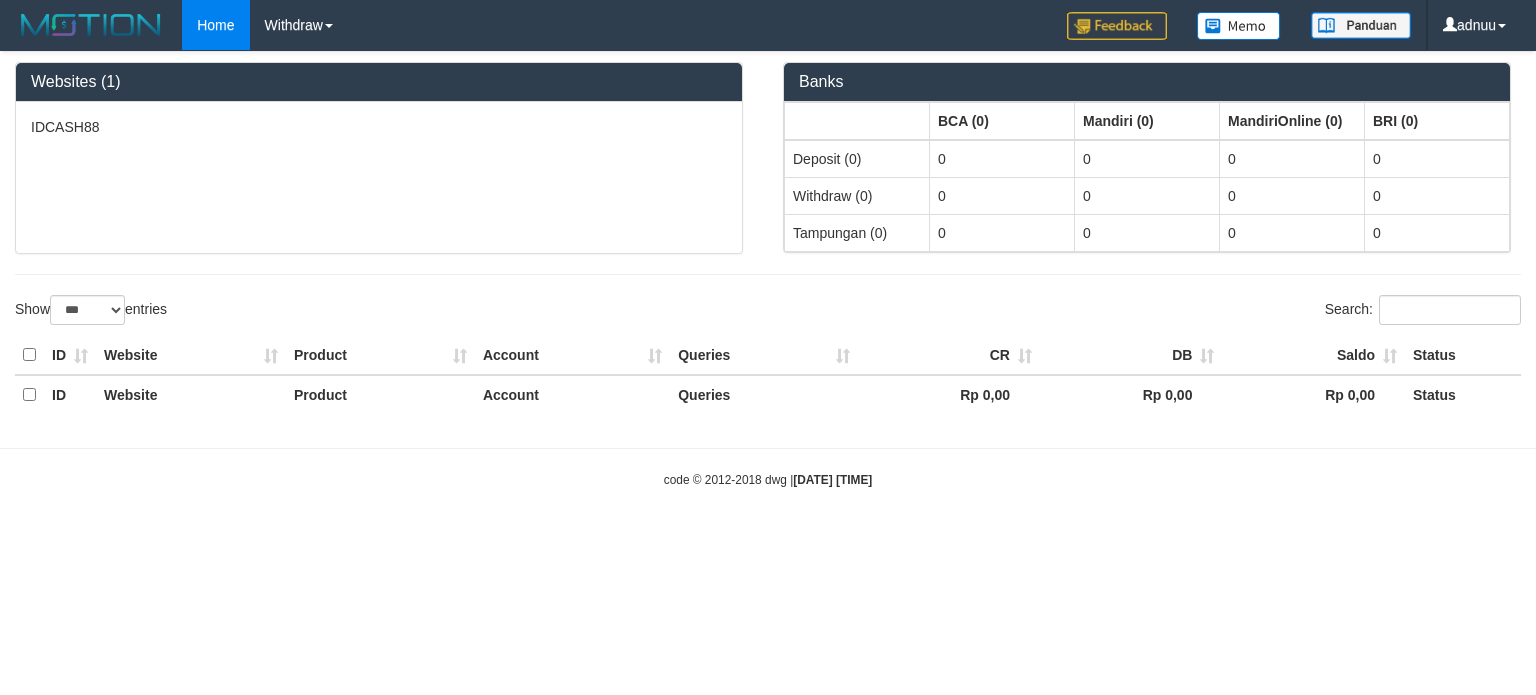 select on "***" 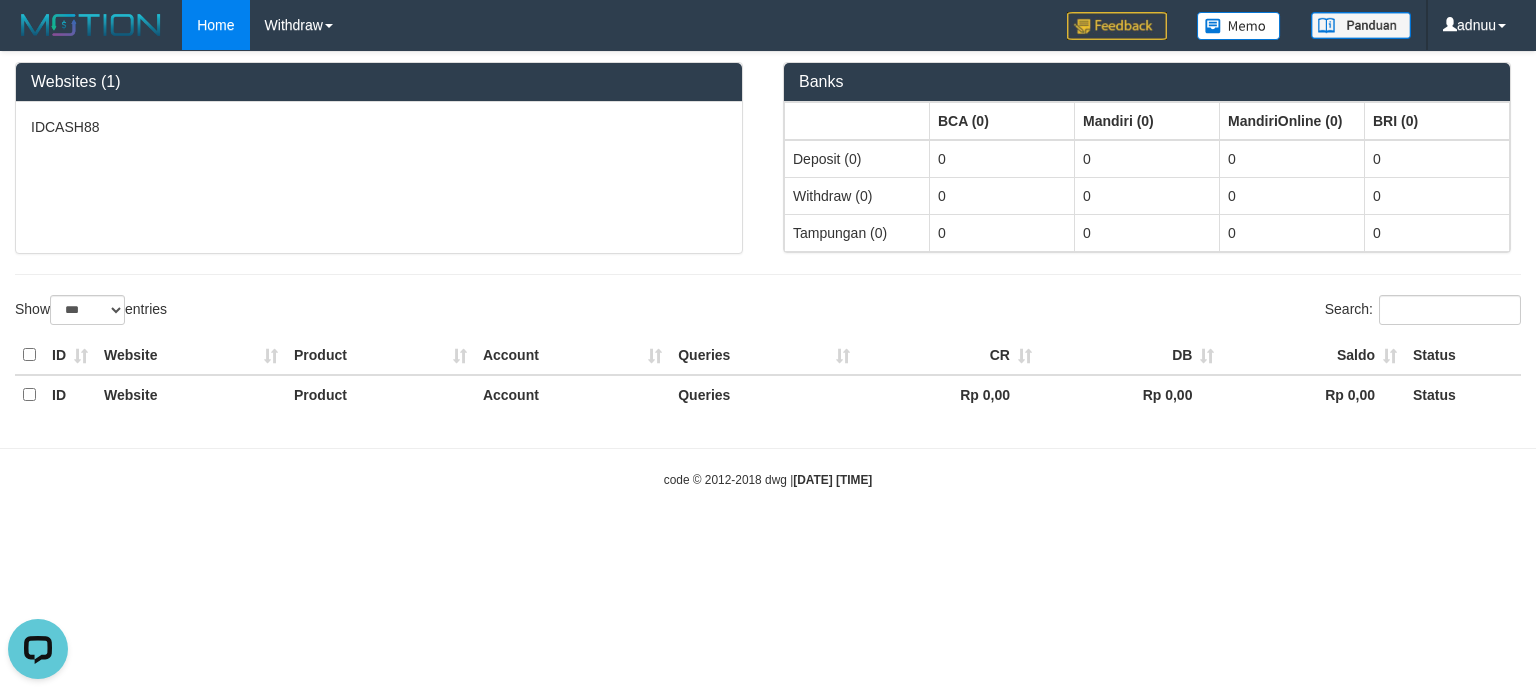 scroll, scrollTop: 0, scrollLeft: 0, axis: both 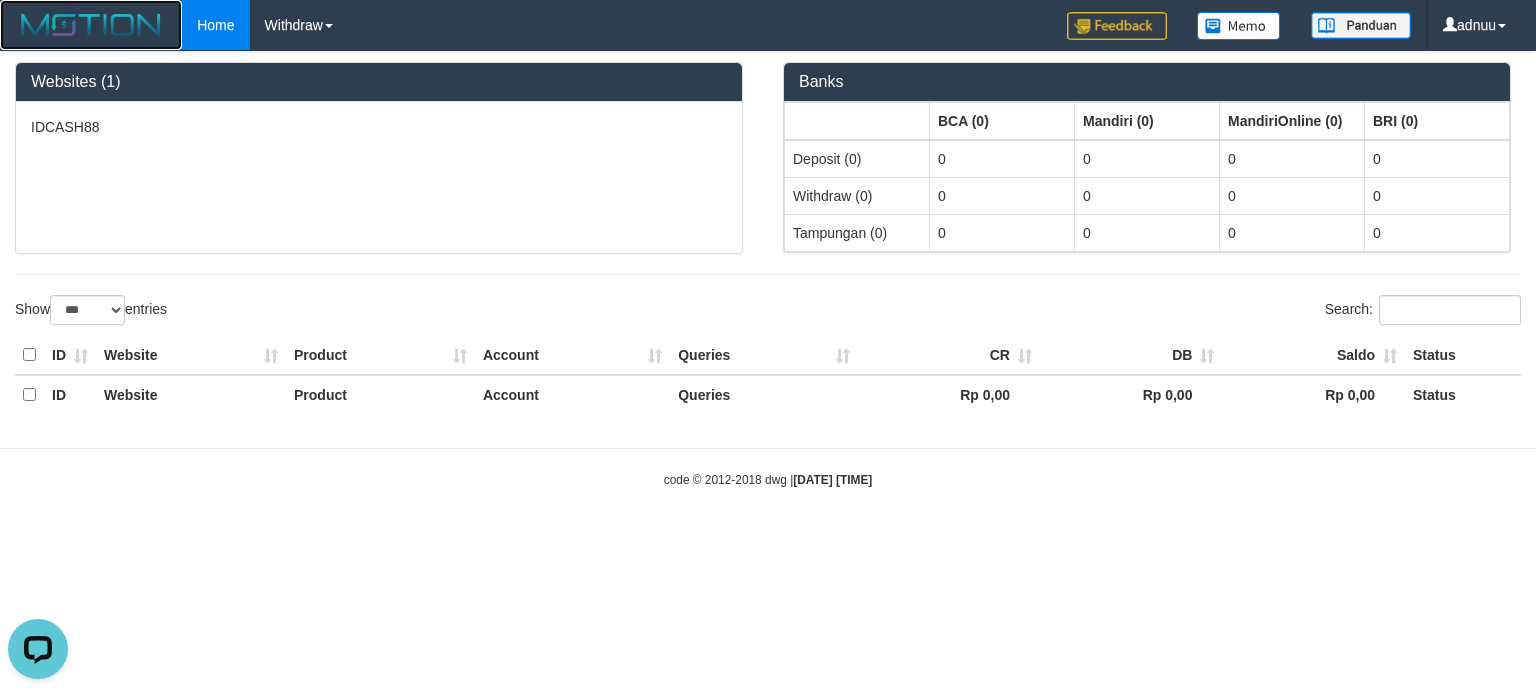 click at bounding box center (91, 25) 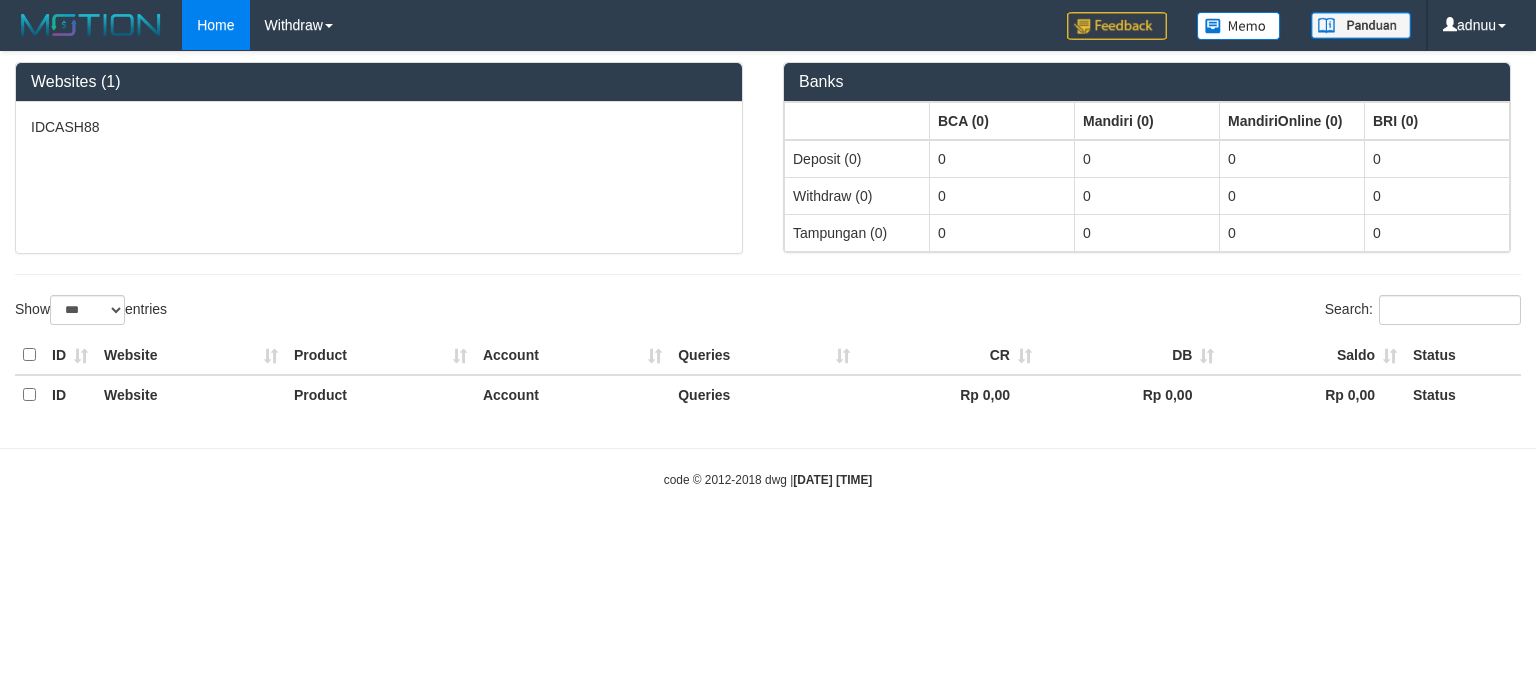 select on "***" 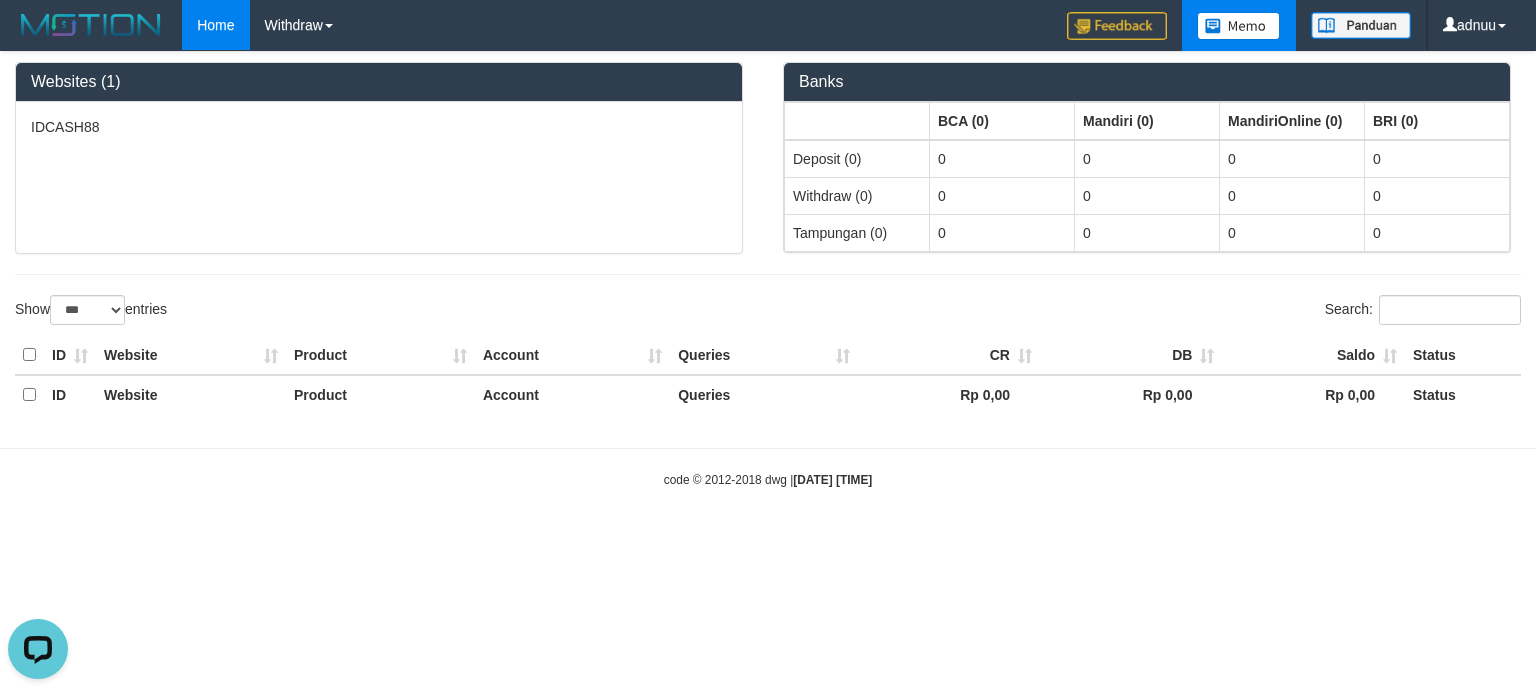 scroll, scrollTop: 0, scrollLeft: 0, axis: both 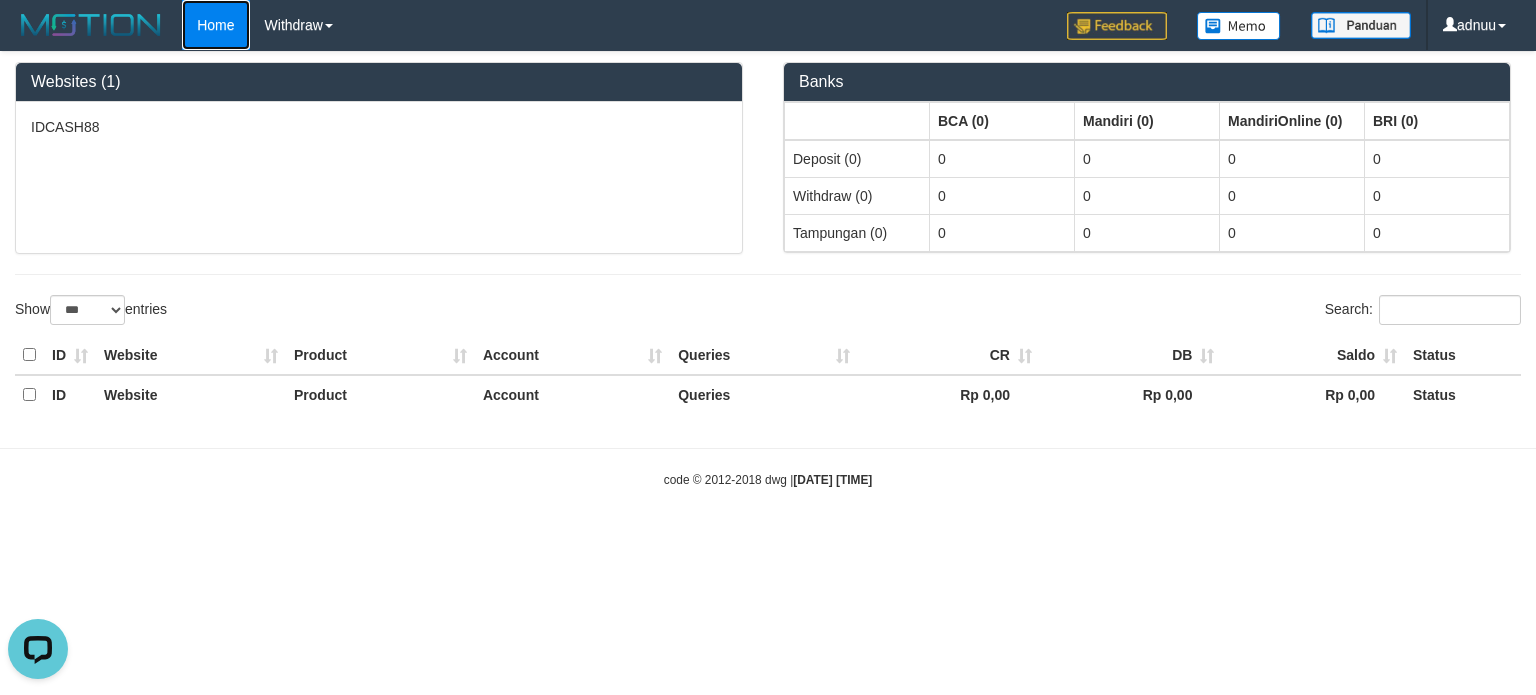 click on "Home" at bounding box center (215, 25) 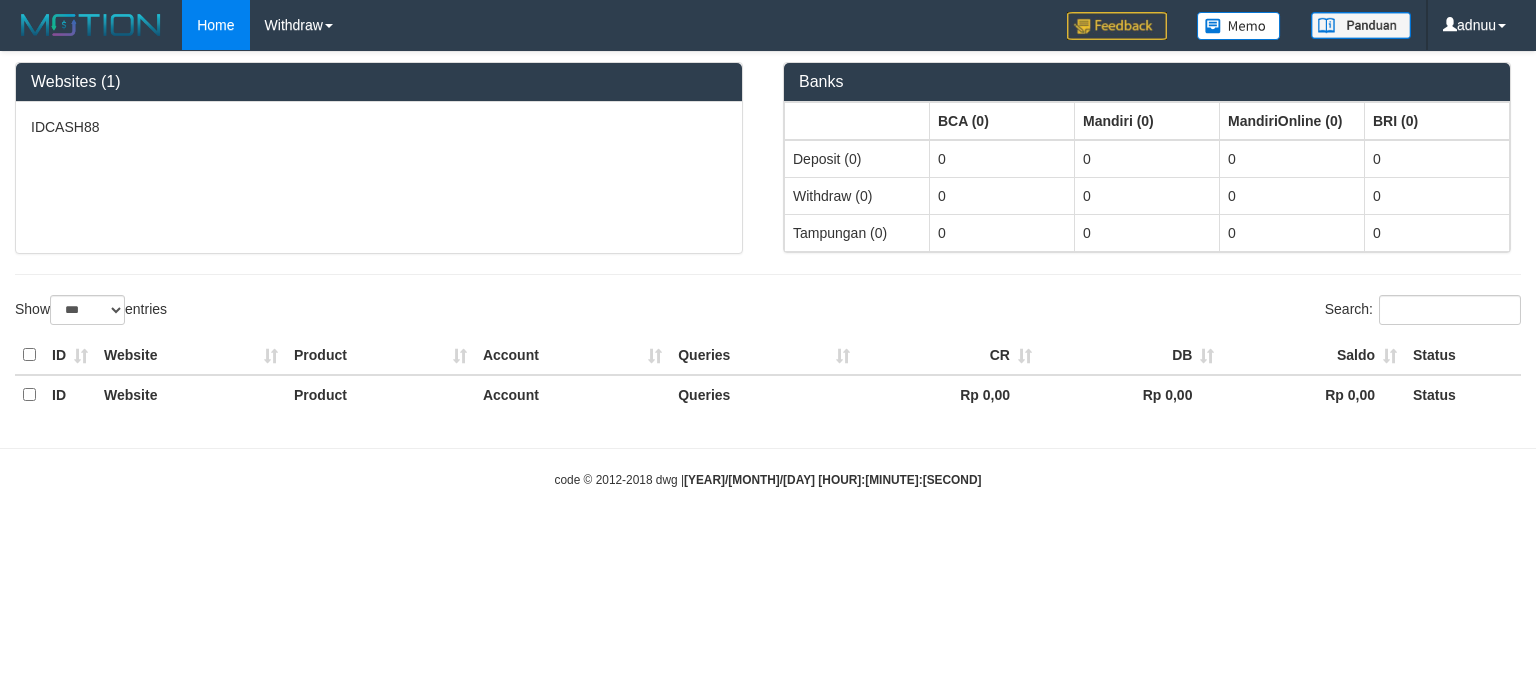 select on "***" 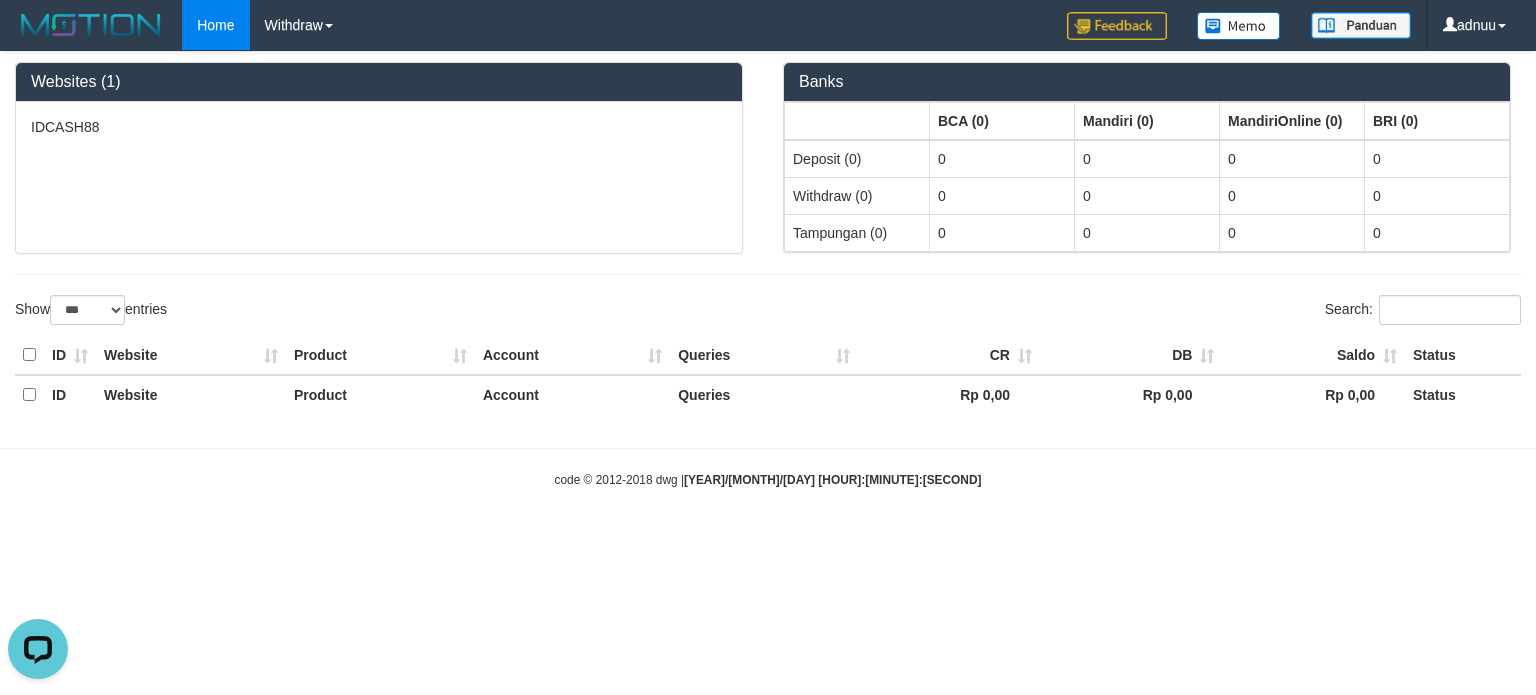 scroll, scrollTop: 0, scrollLeft: 0, axis: both 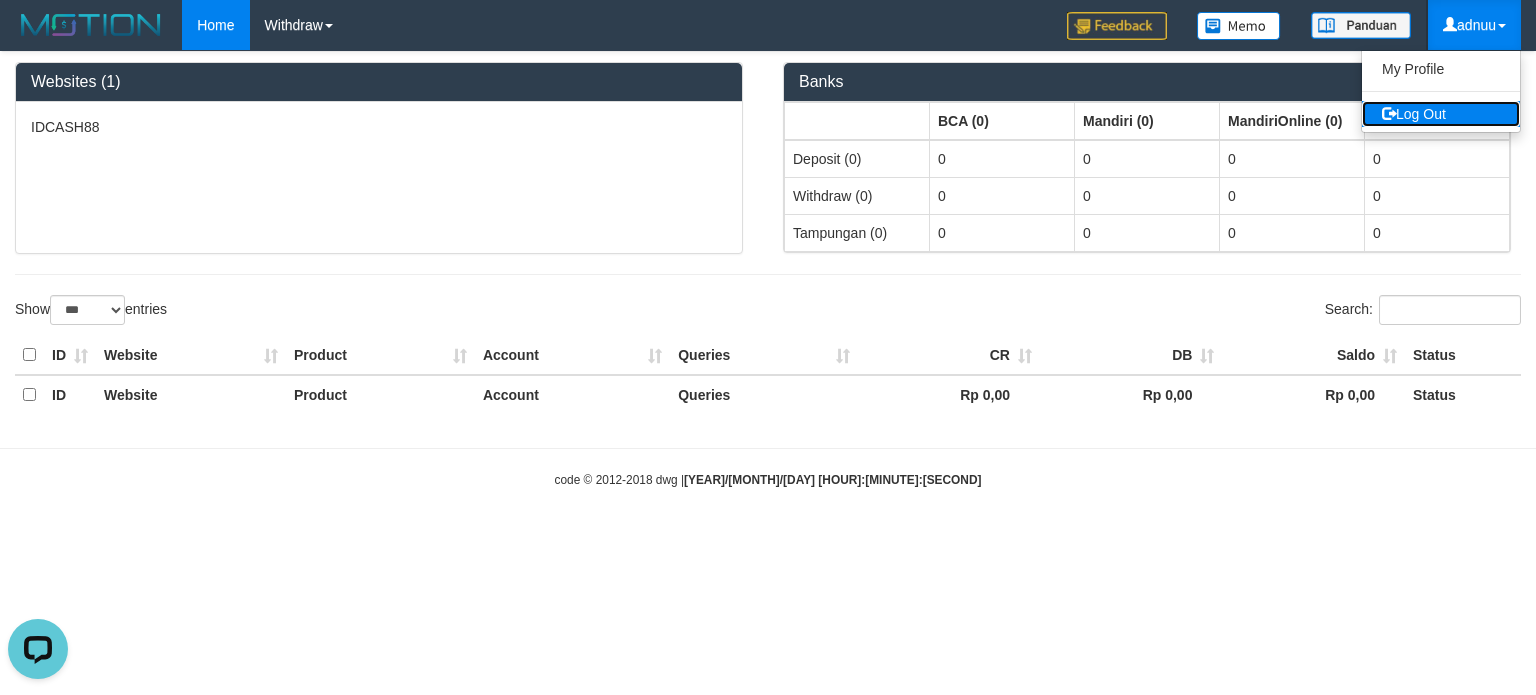 click on "Log Out" at bounding box center [1441, 114] 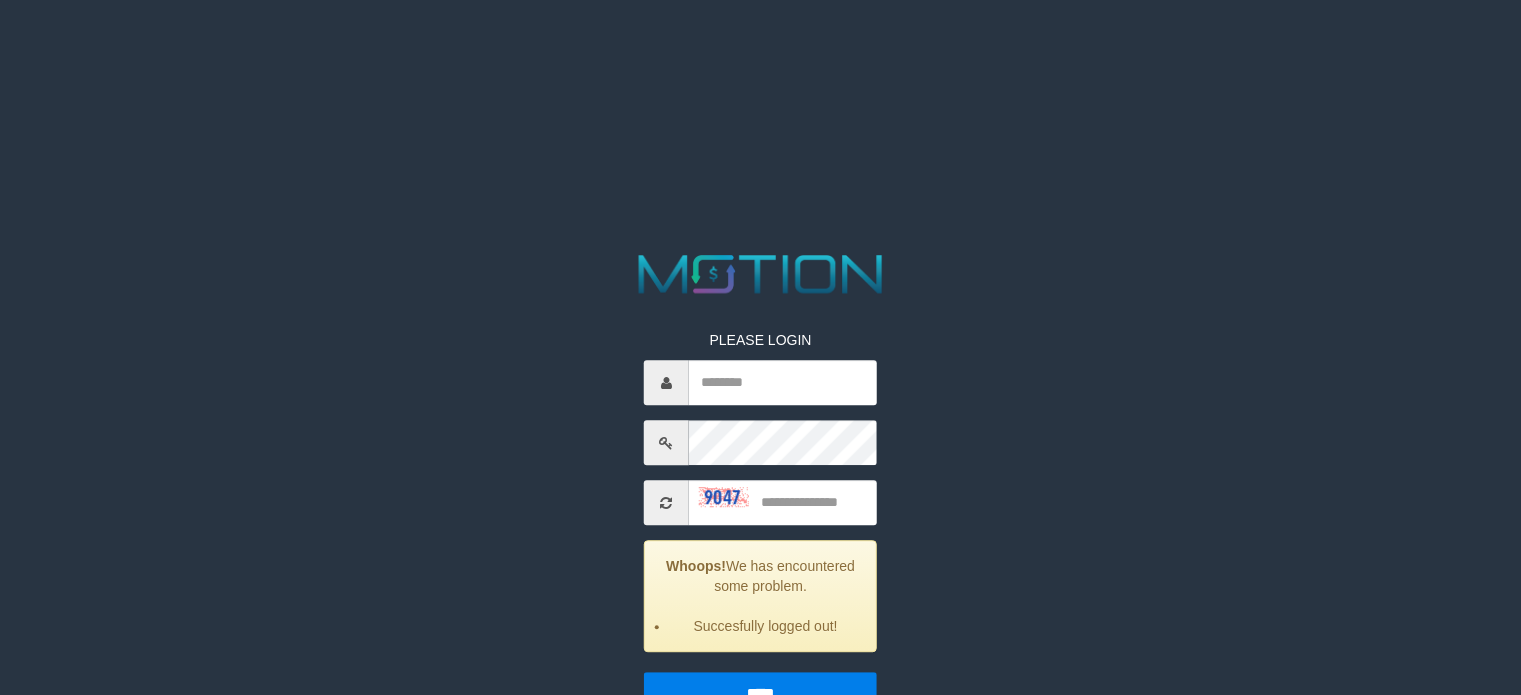 scroll, scrollTop: 0, scrollLeft: 0, axis: both 